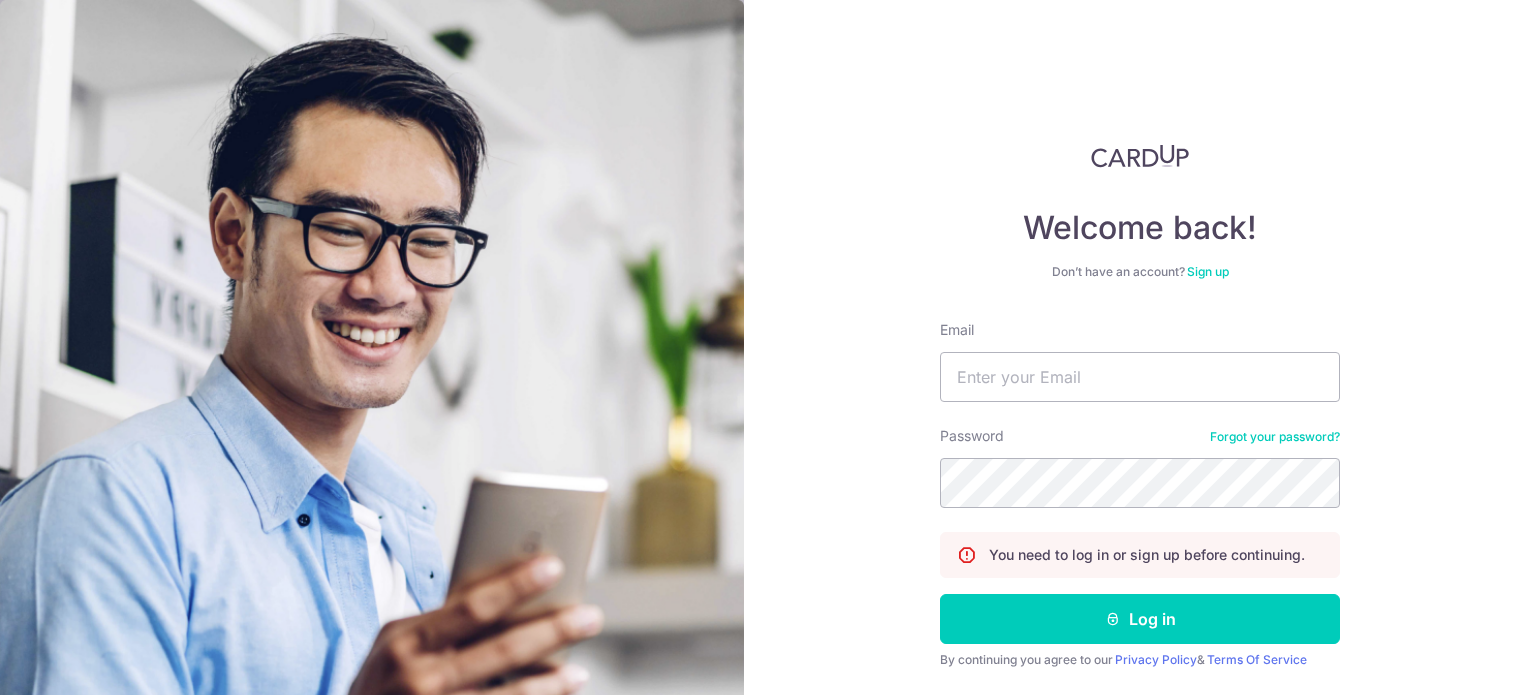 click on "Email" at bounding box center (1140, 377) 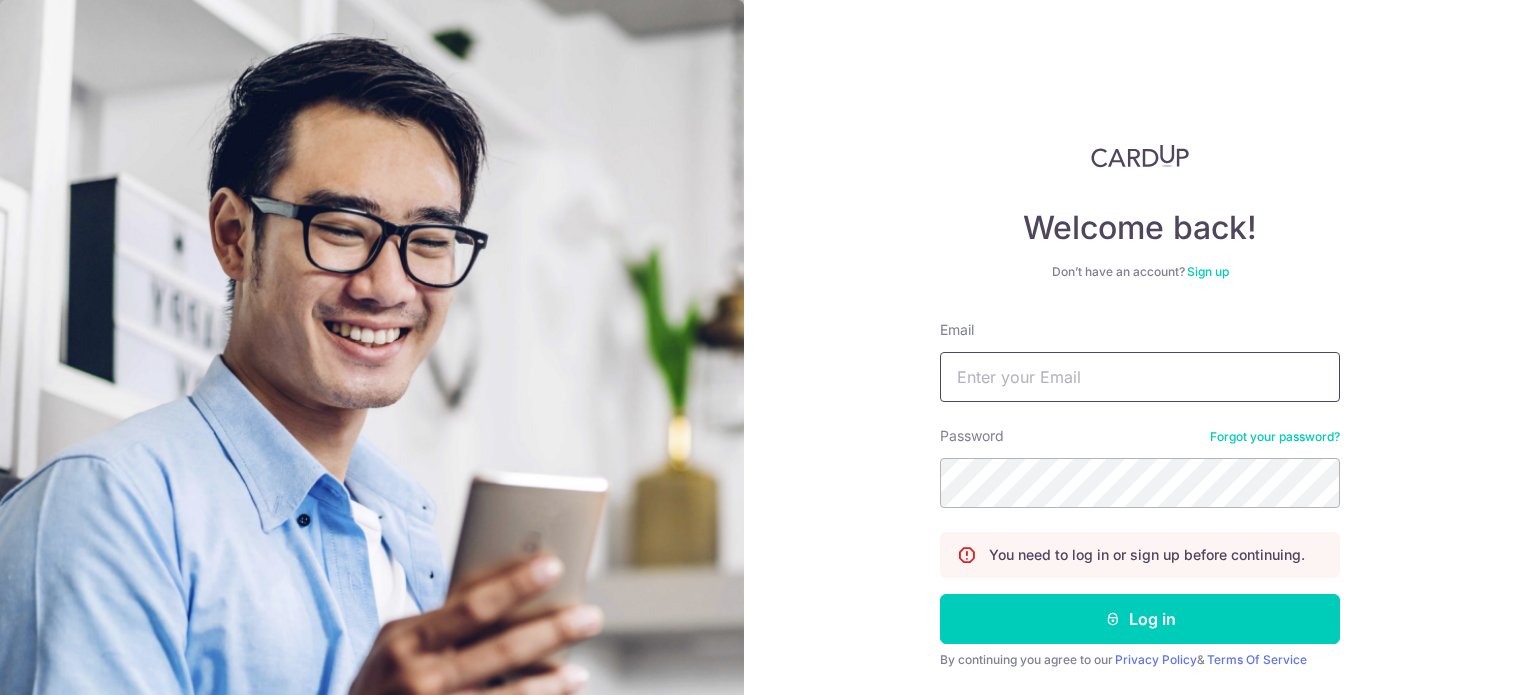 type on "[EMAIL]" 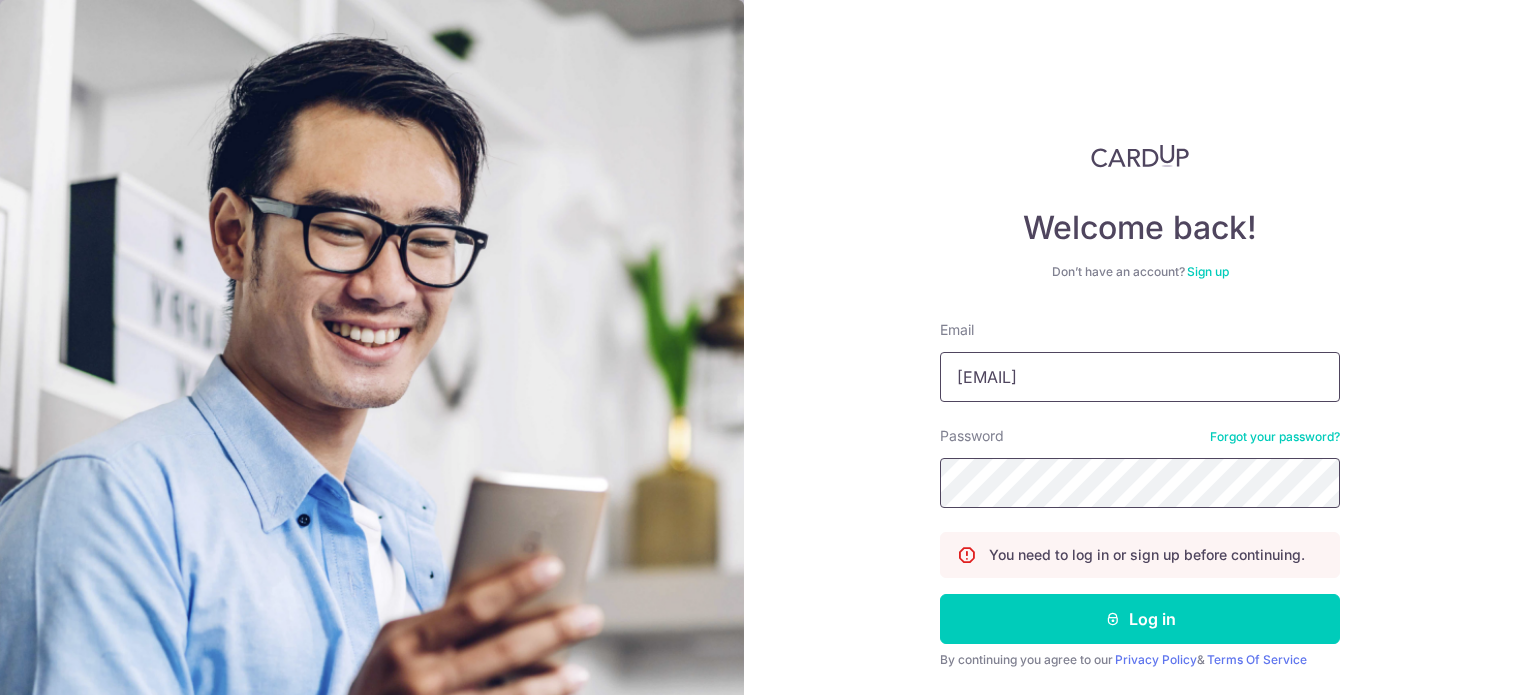 click on "Log in" at bounding box center [1140, 619] 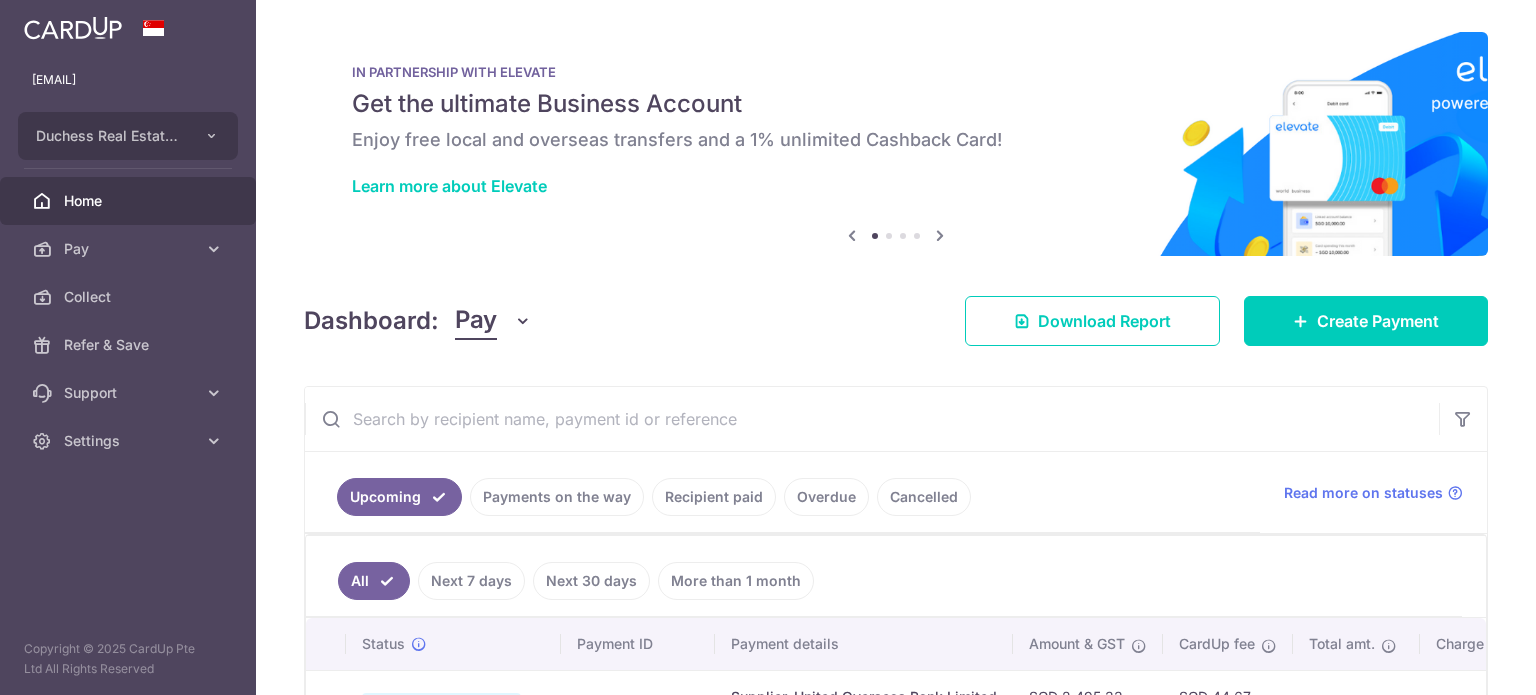 scroll, scrollTop: 0, scrollLeft: 0, axis: both 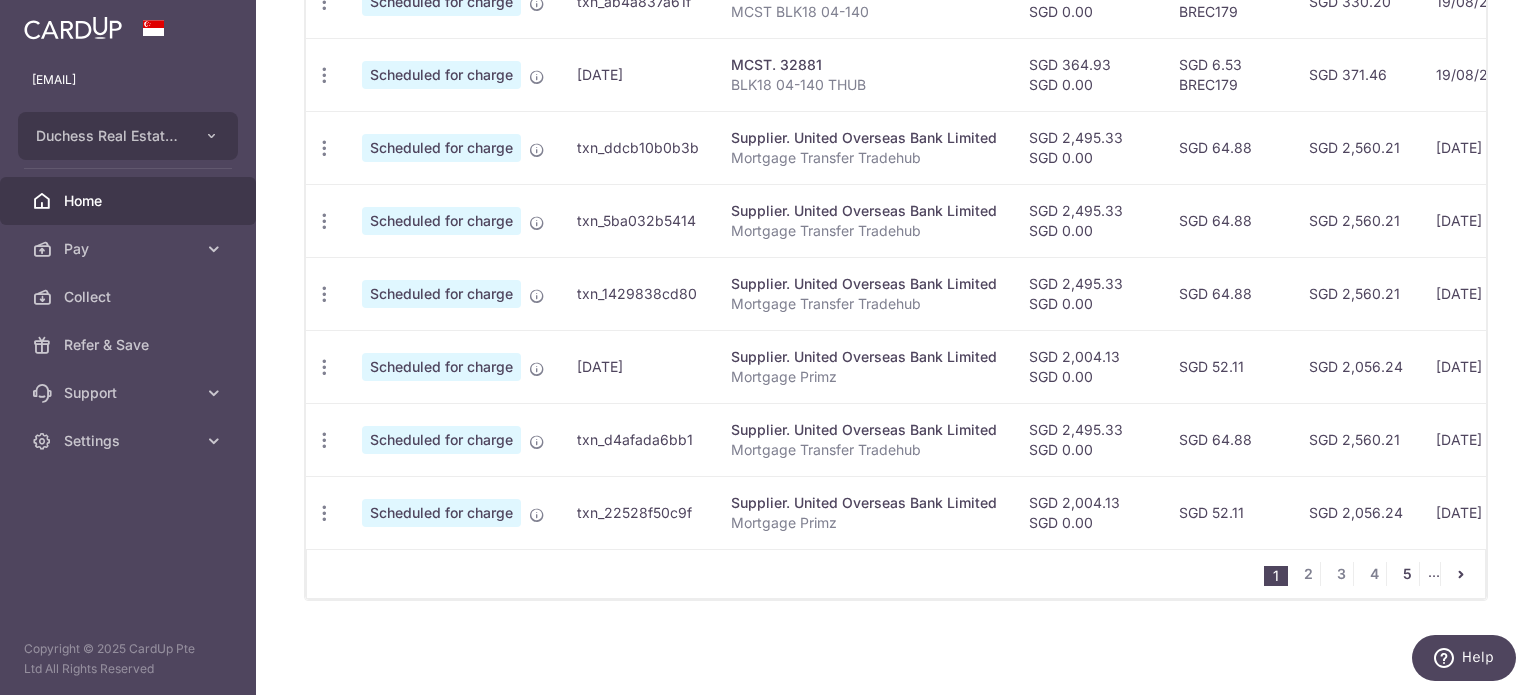 click on "5" at bounding box center [1407, 574] 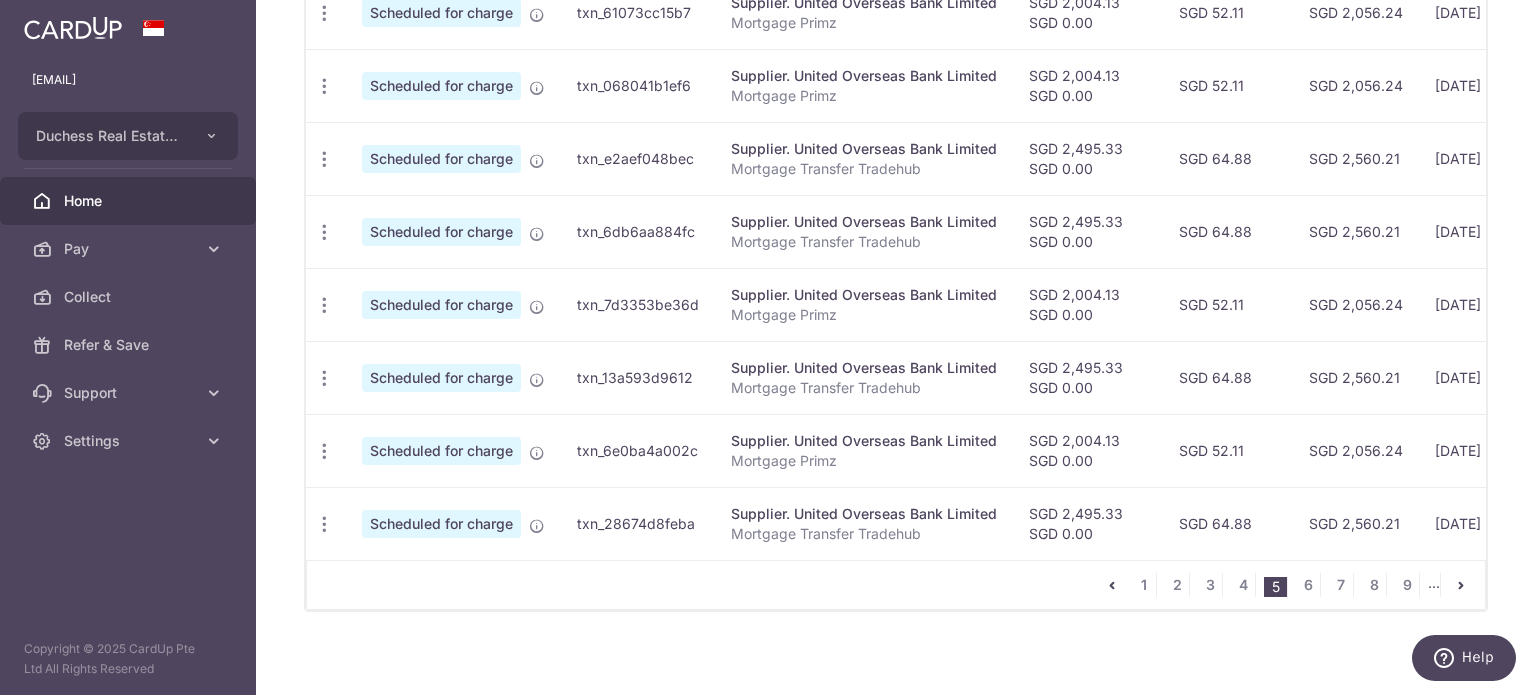 scroll, scrollTop: 856, scrollLeft: 0, axis: vertical 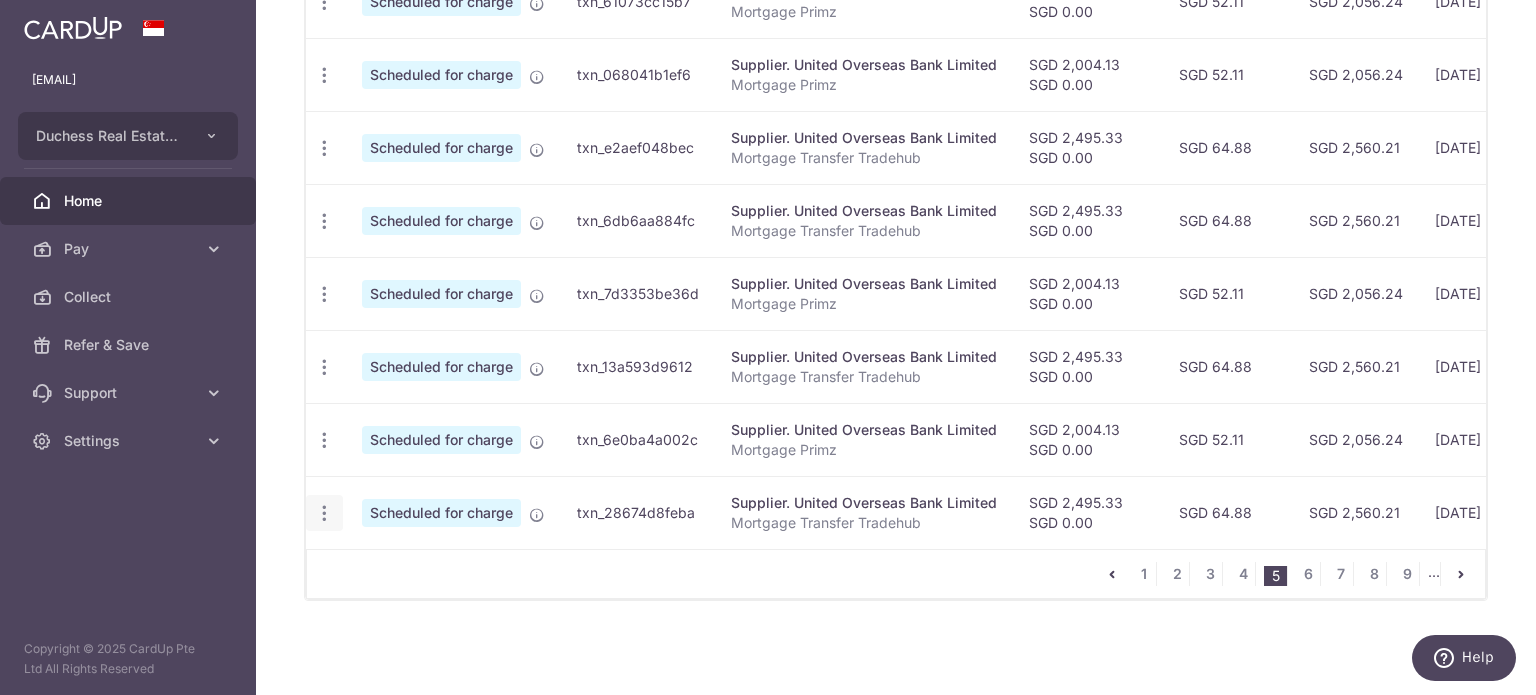 click at bounding box center [324, -144] 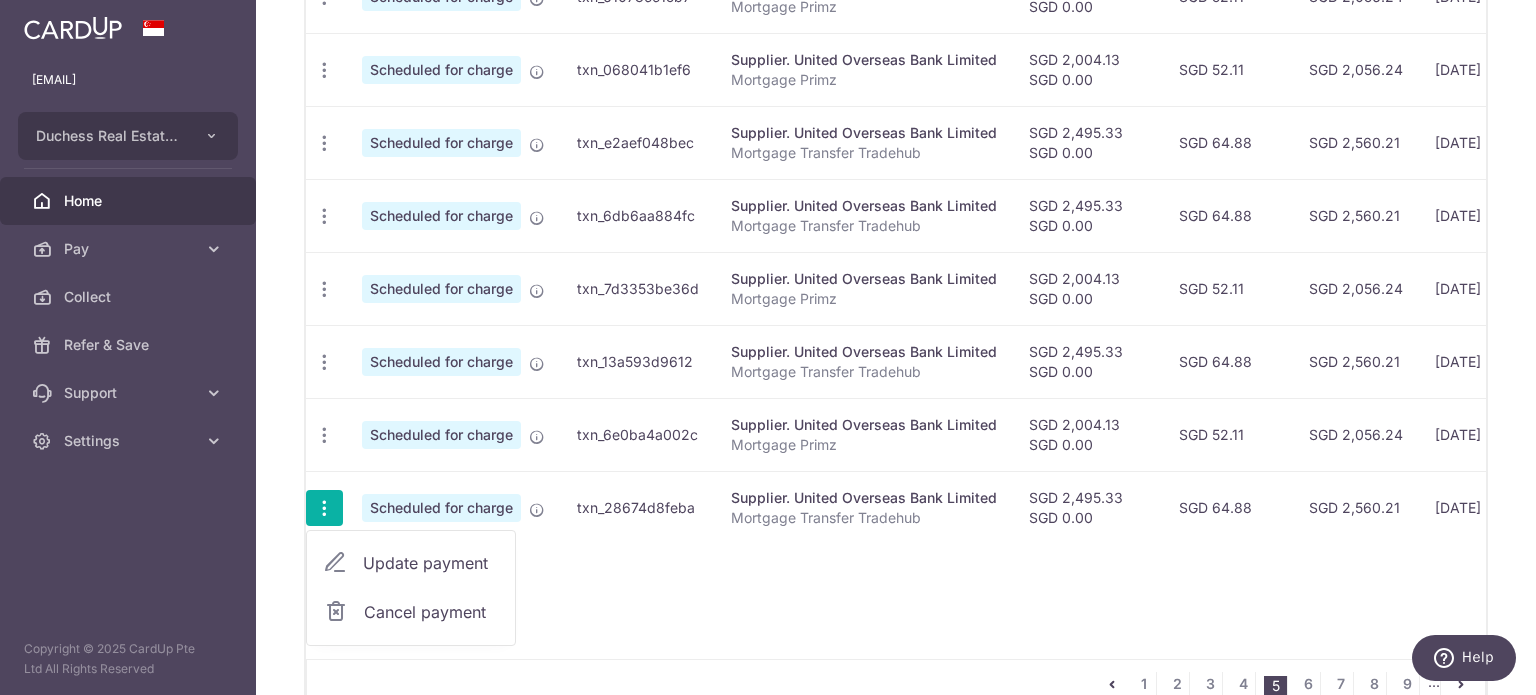 click on "Update payment" at bounding box center [431, 563] 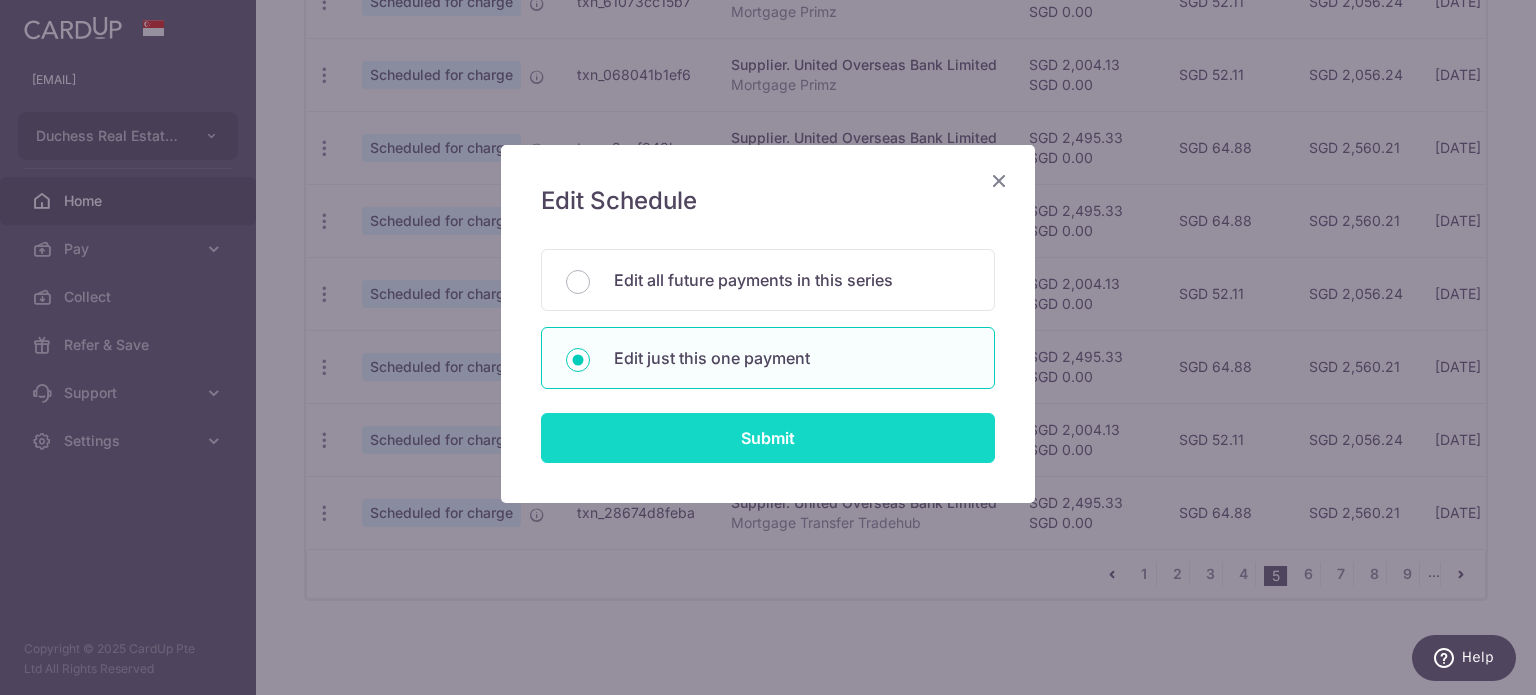 click on "Submit" at bounding box center (768, 438) 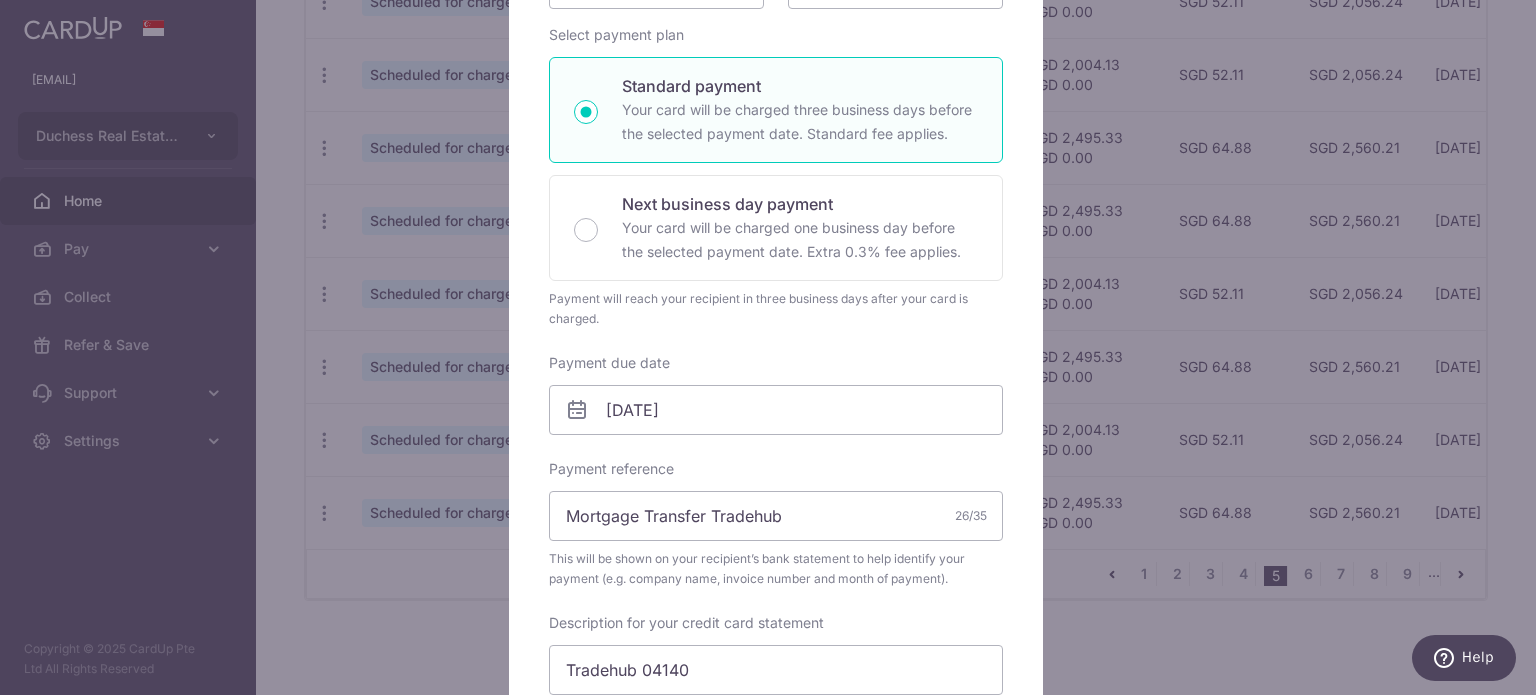 scroll, scrollTop: 300, scrollLeft: 0, axis: vertical 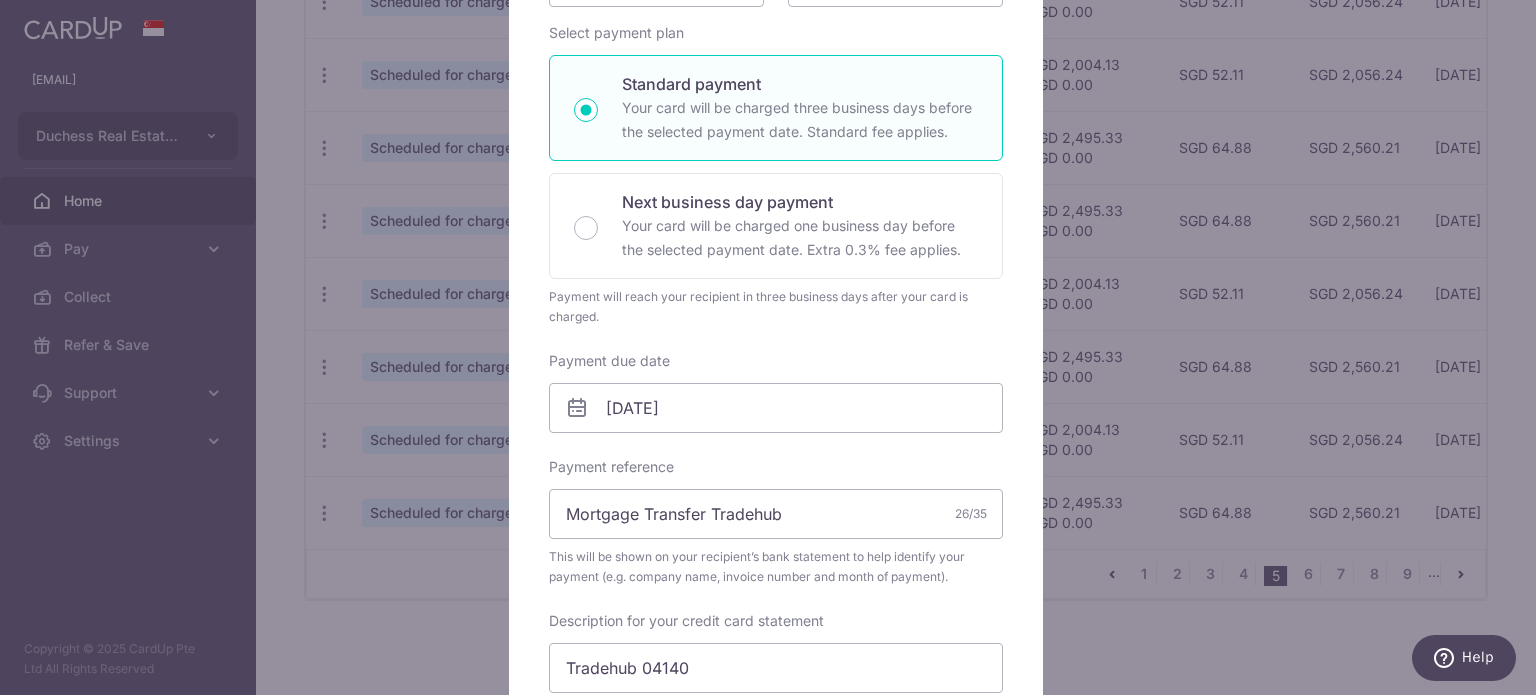 click at bounding box center (577, 408) 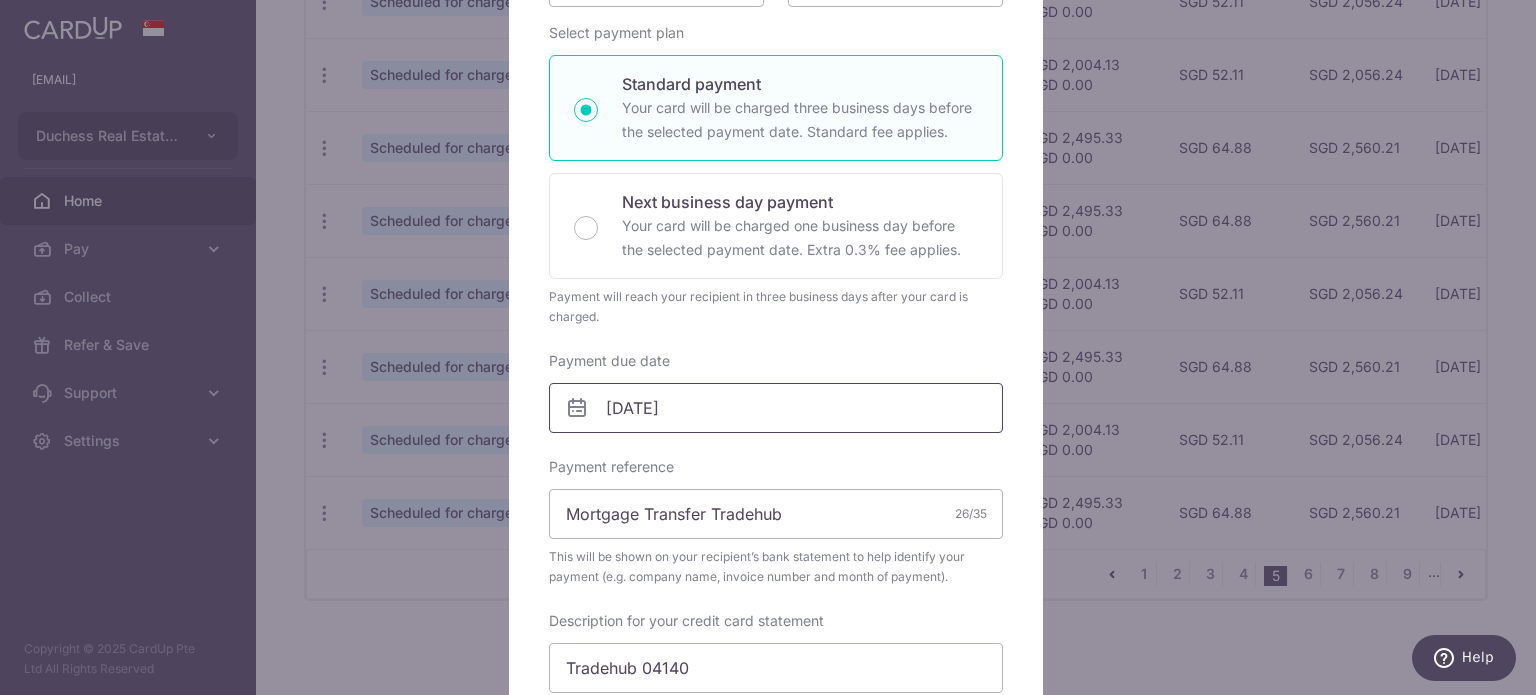 click on "[DATE]" at bounding box center [776, 408] 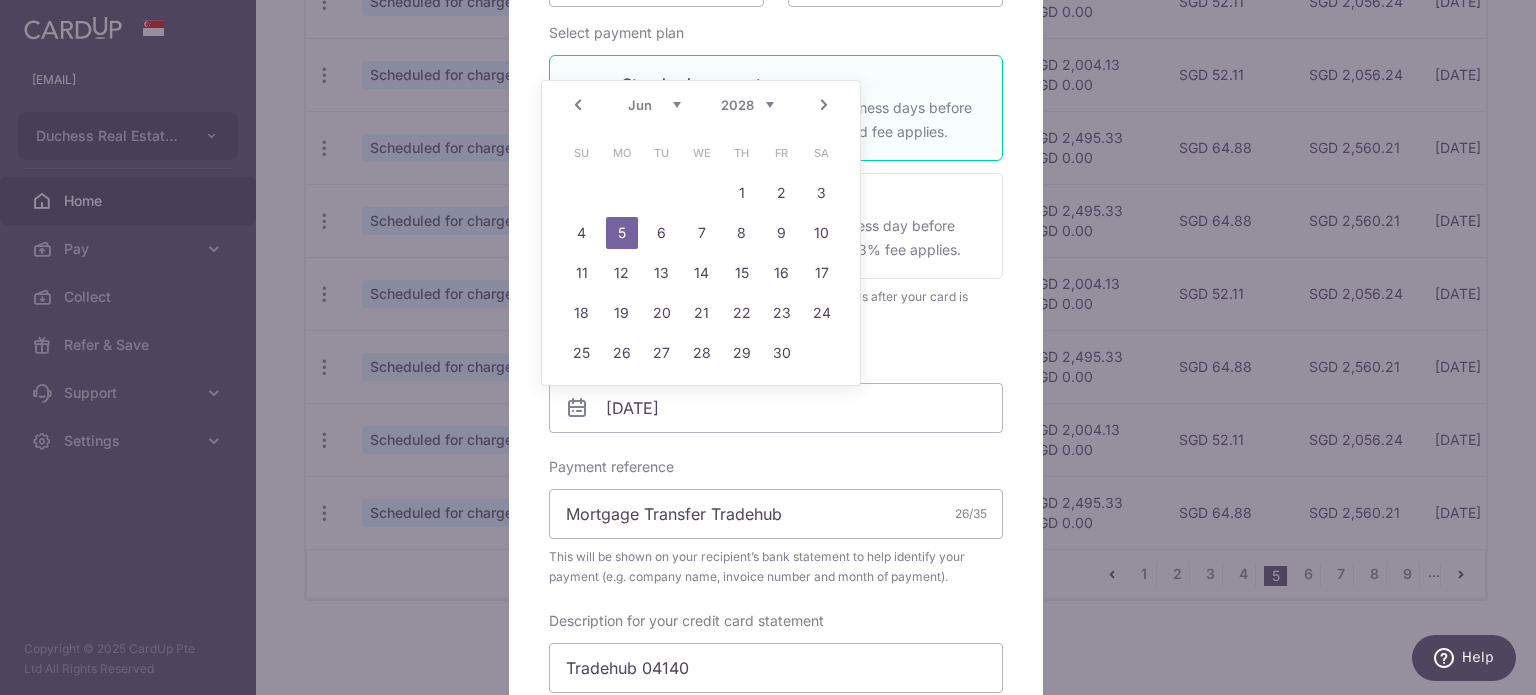 click on "Prev Next Jan Feb Mar Apr May Jun Jul Aug Sep Oct Nov Dec 2025 2026 2027 2028 2029 2030 2031 2032 2033 2034 2035" at bounding box center [701, 105] 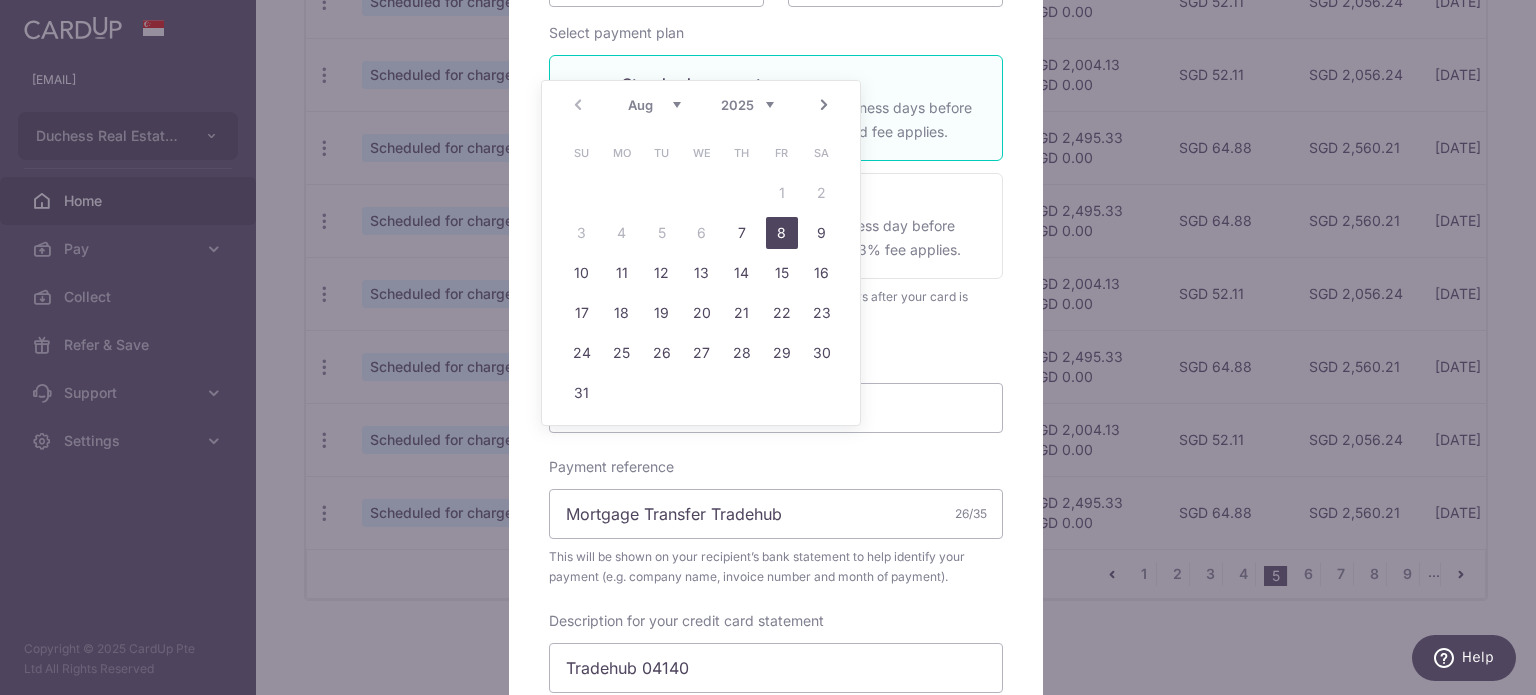 click on "8" at bounding box center [782, 233] 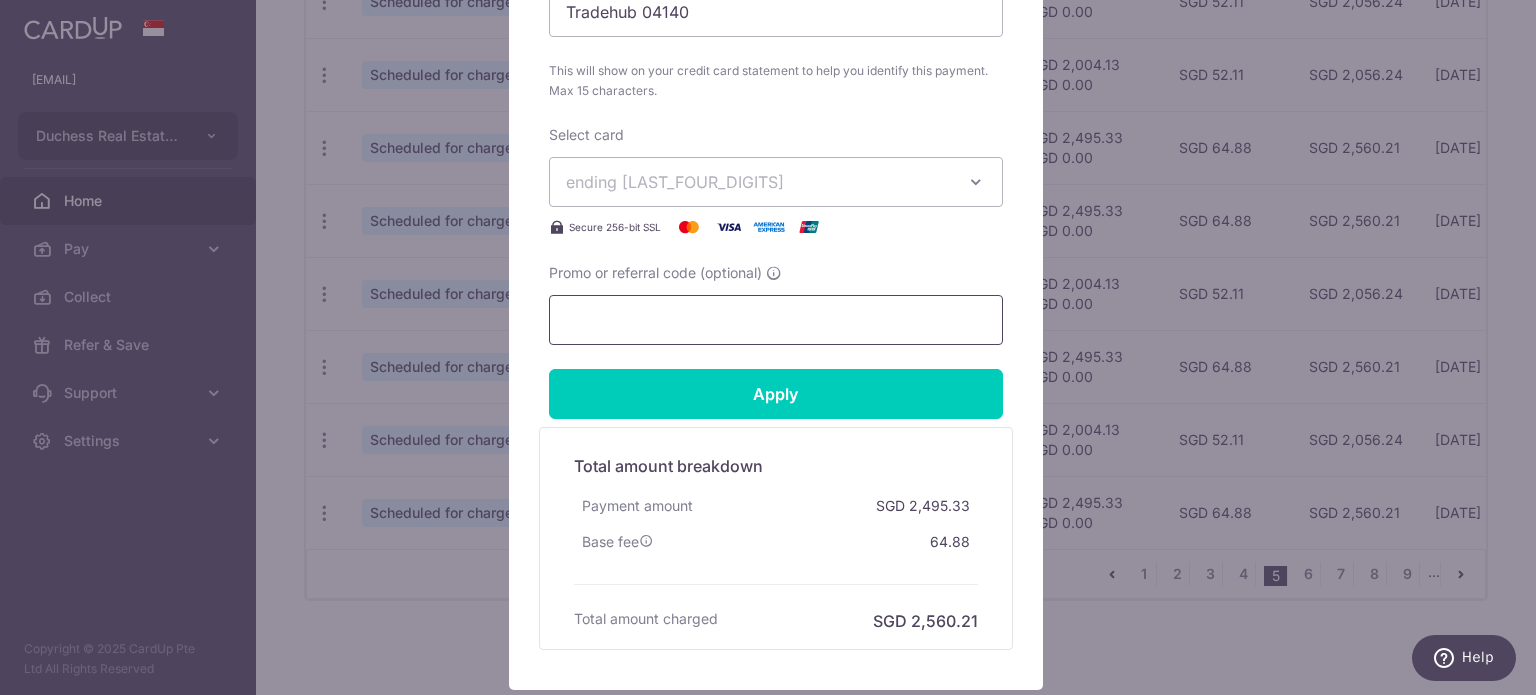 scroll, scrollTop: 1000, scrollLeft: 0, axis: vertical 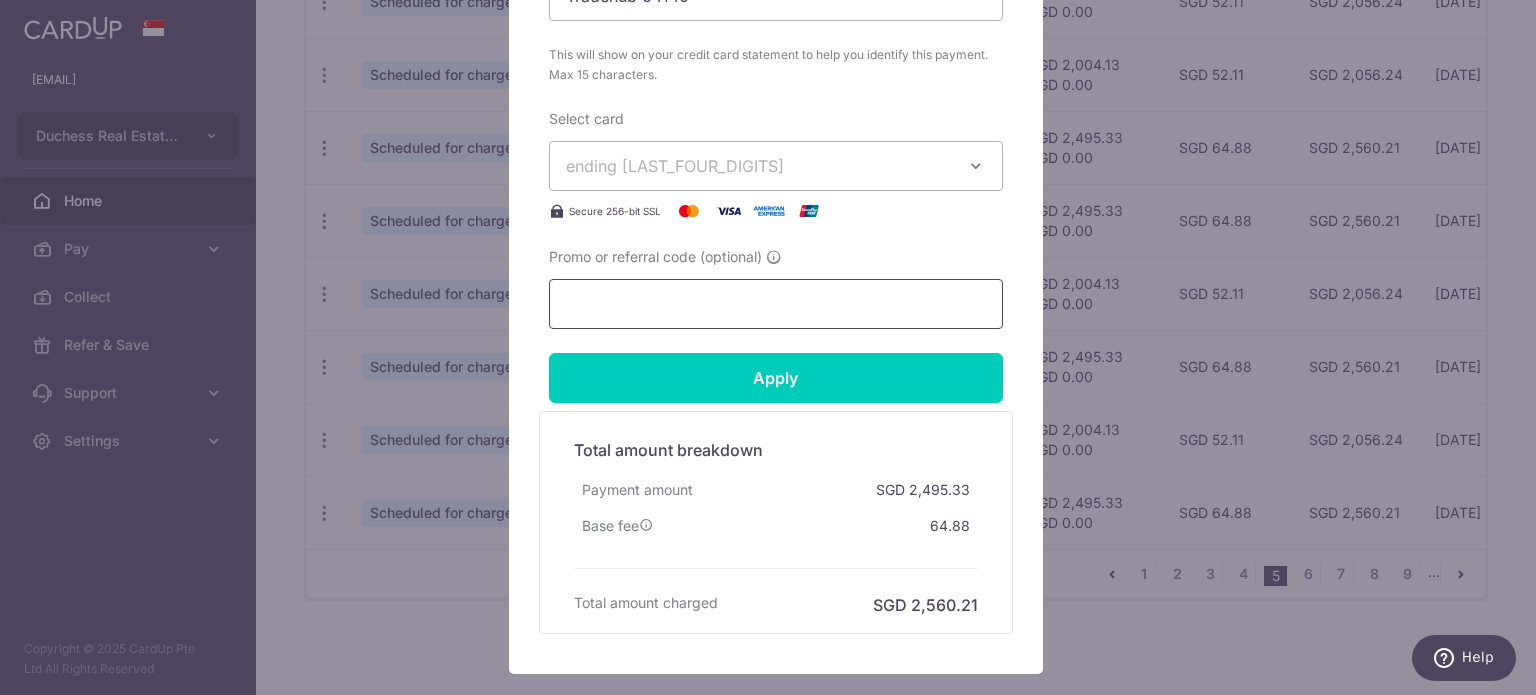 click on "Promo or referral code (optional)" at bounding box center [776, 304] 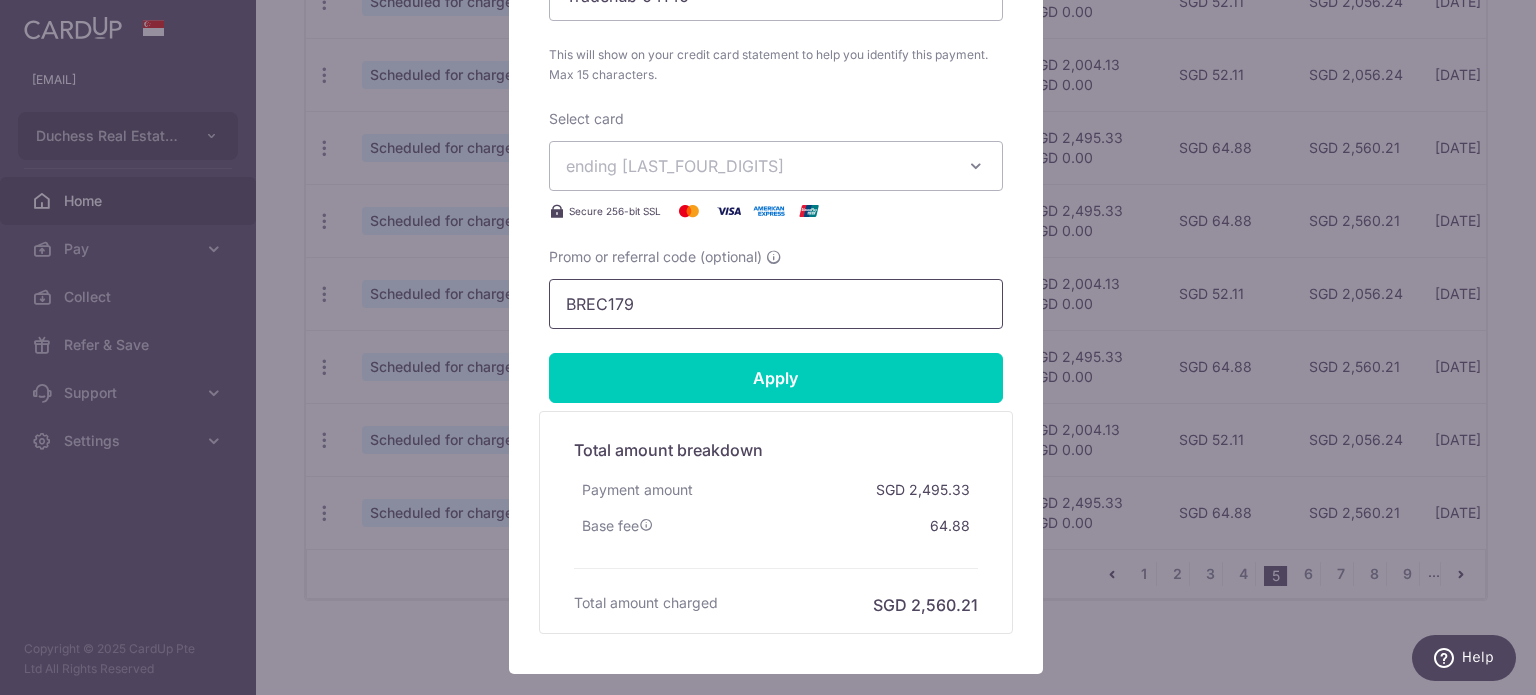 scroll, scrollTop: 800, scrollLeft: 0, axis: vertical 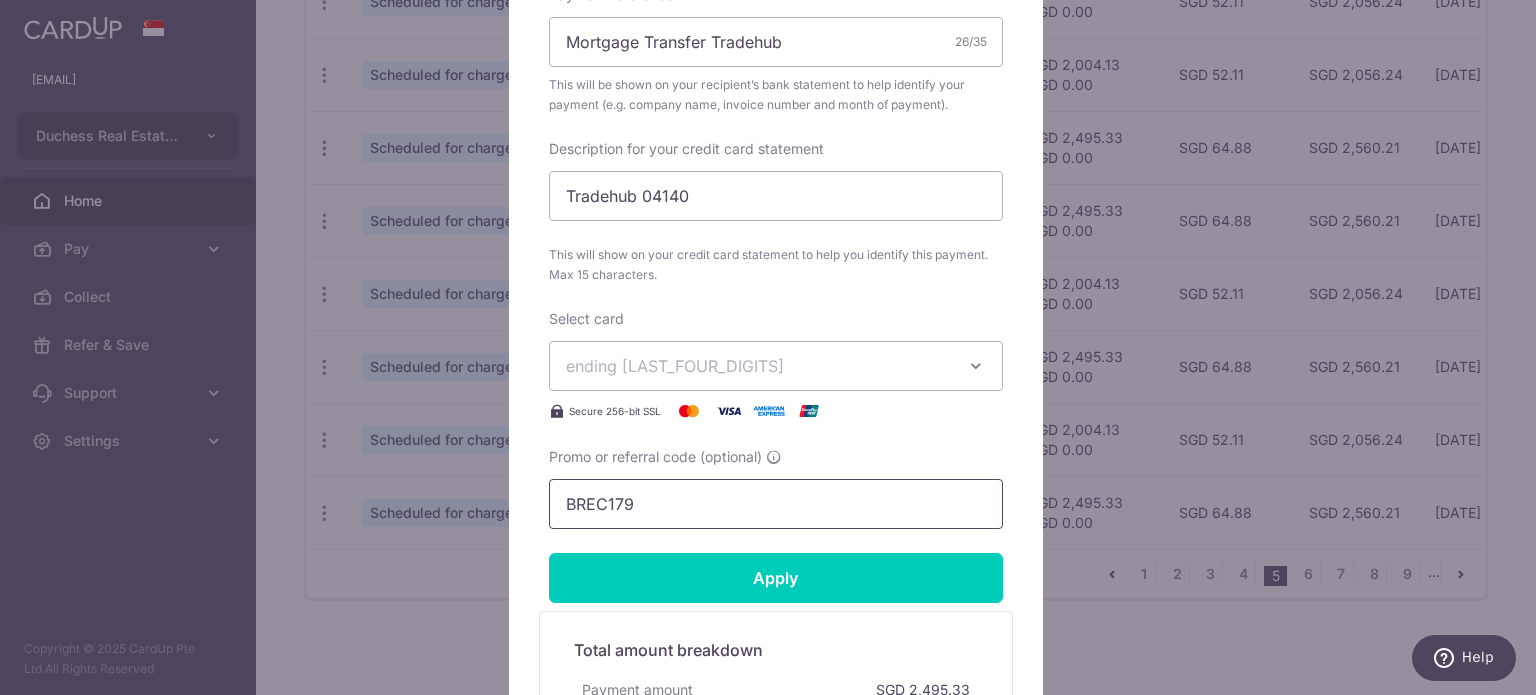 type on "BREC179" 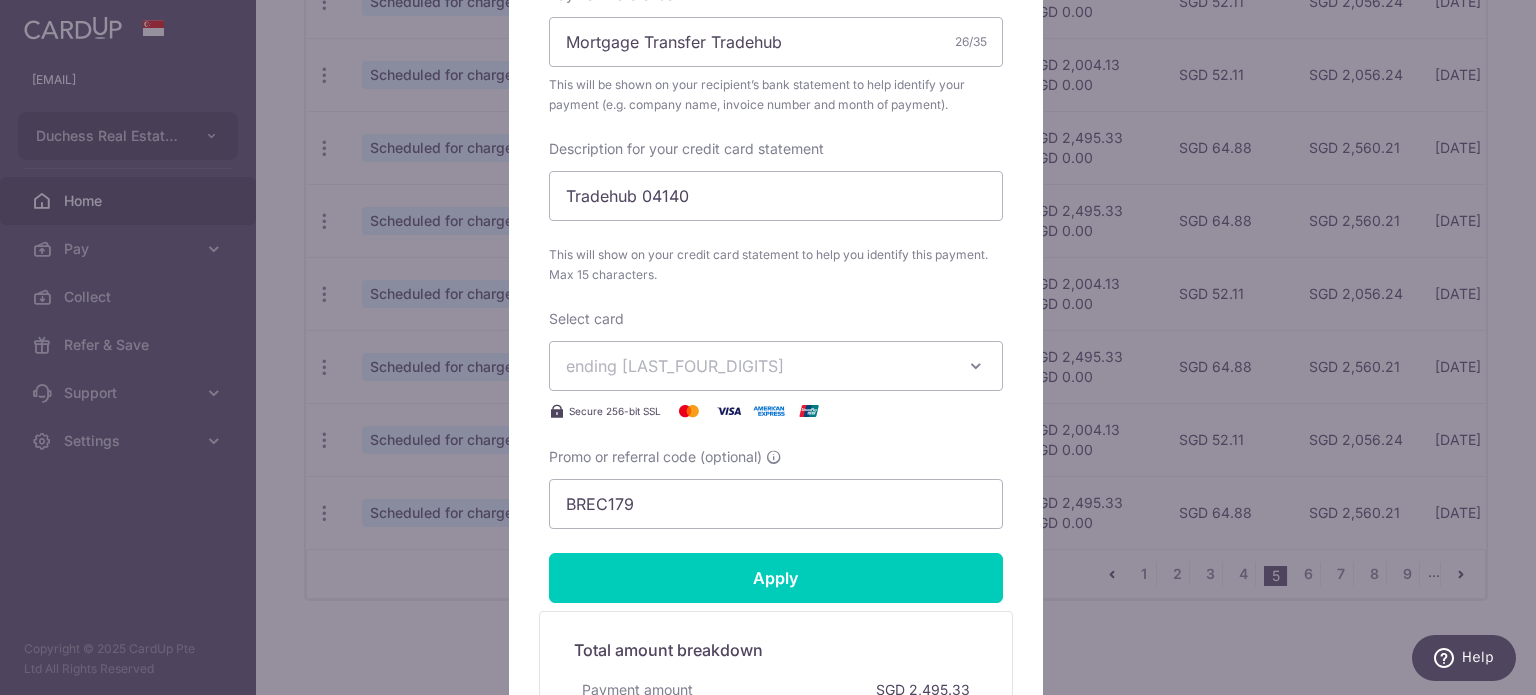click on "ending [LAST_FOUR_DIGITS]" at bounding box center [758, 366] 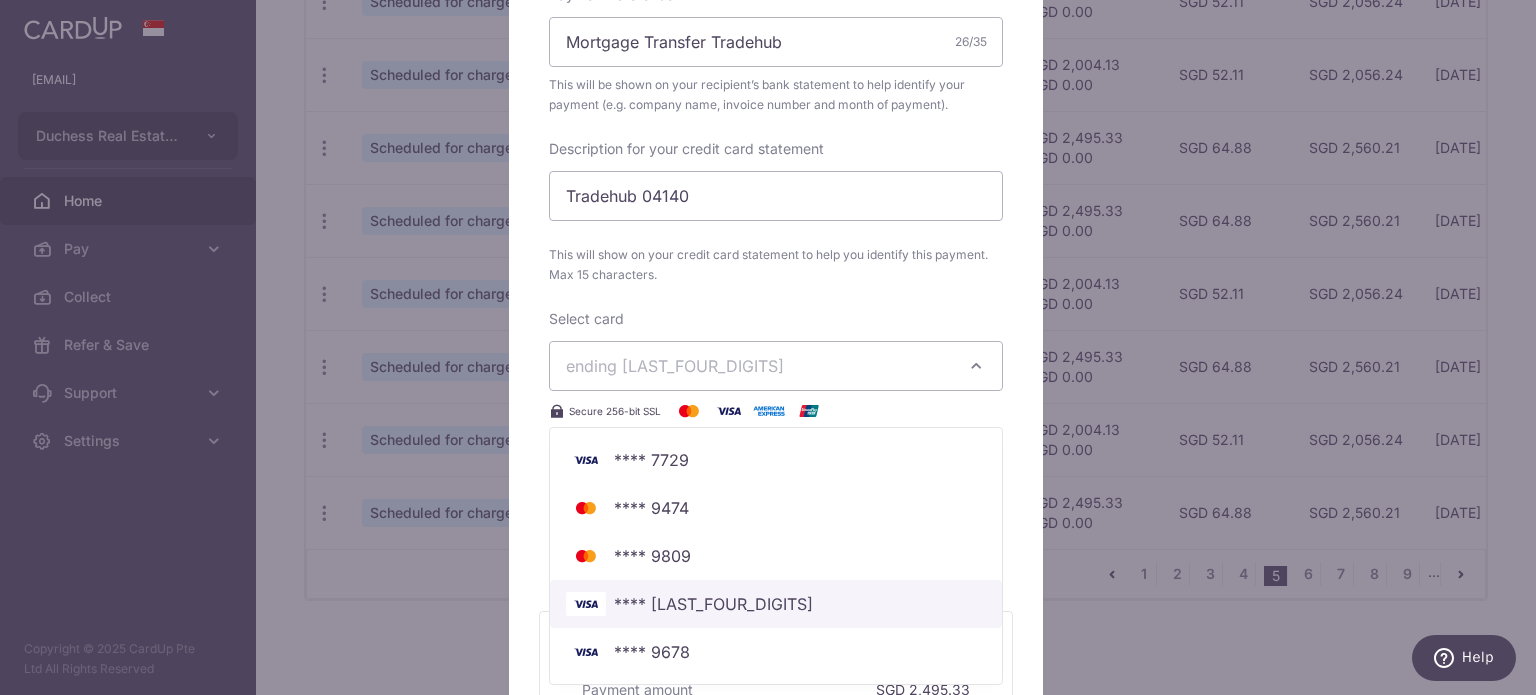 click on "**** [LAST_FOUR_DIGITS]" at bounding box center (776, 604) 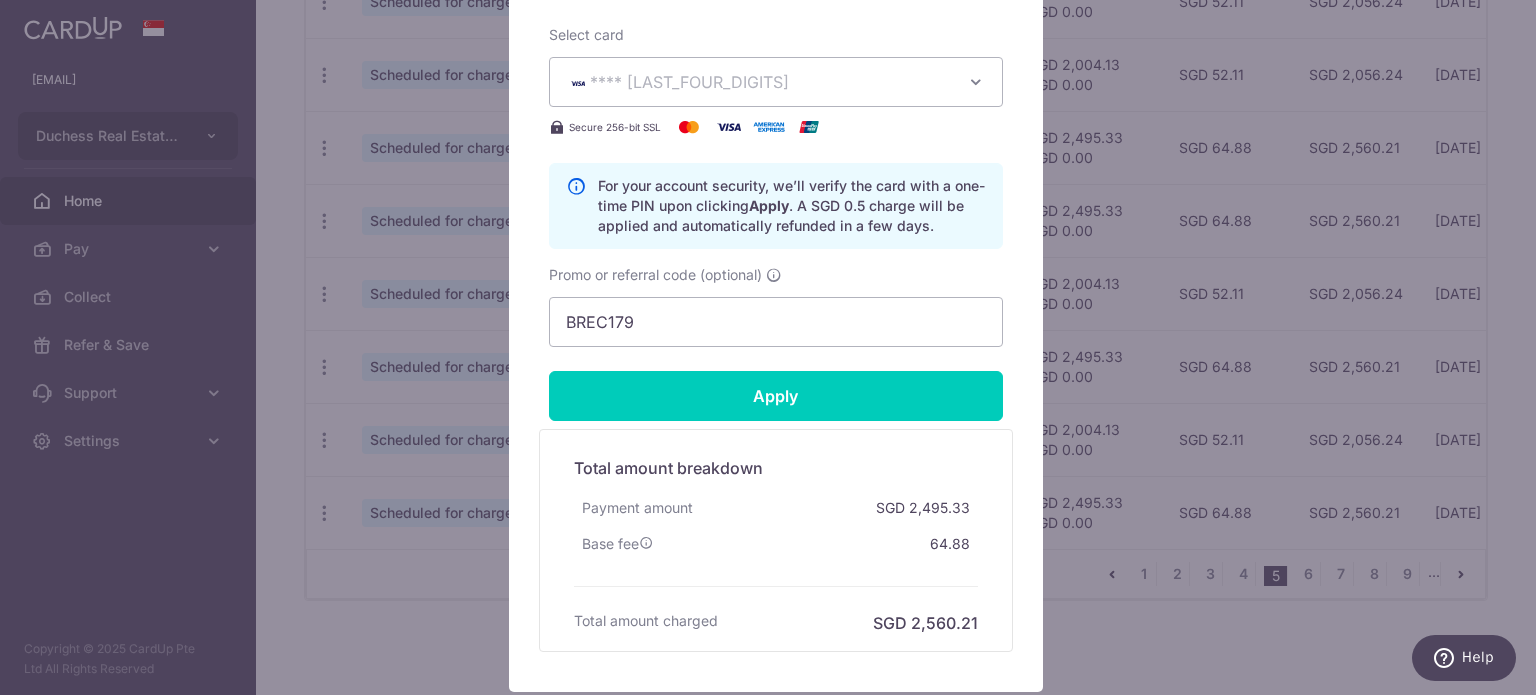 scroll, scrollTop: 1100, scrollLeft: 0, axis: vertical 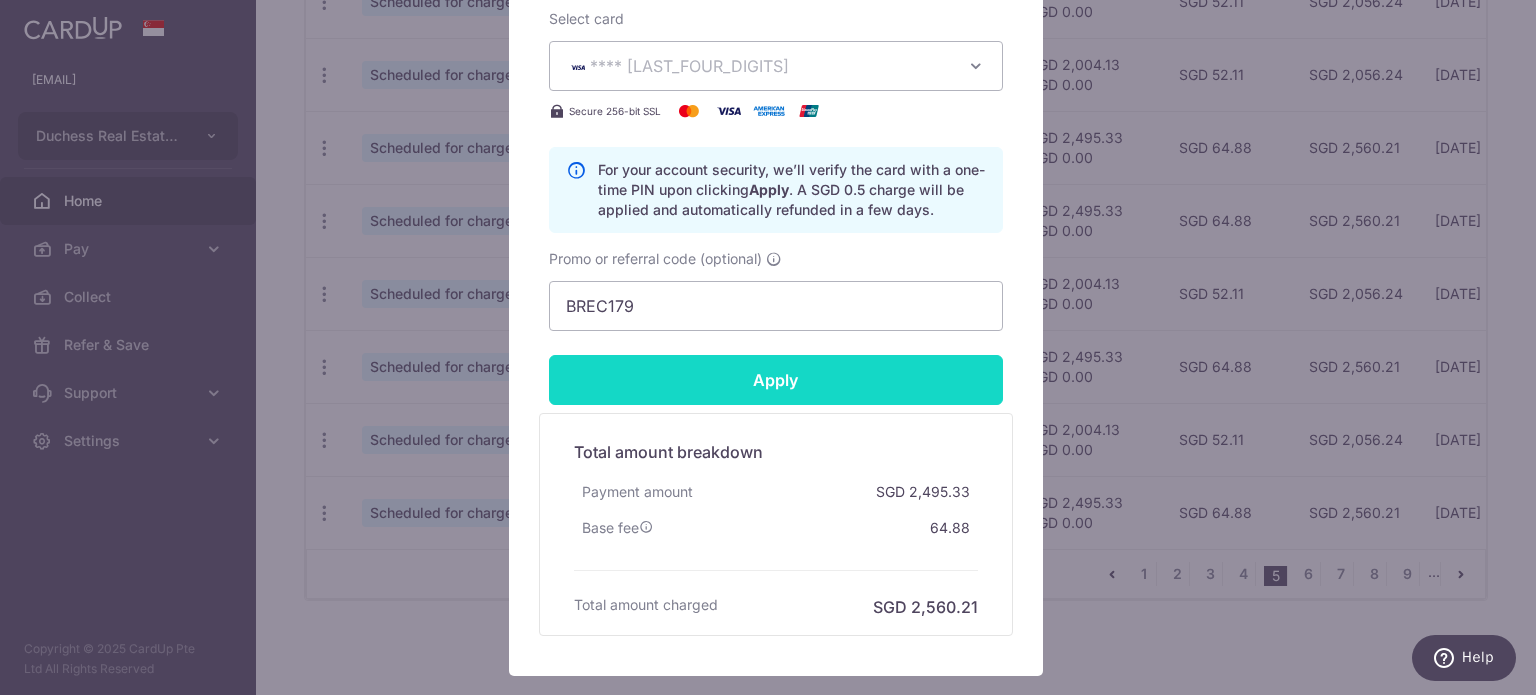 click on "Apply" at bounding box center (776, 380) 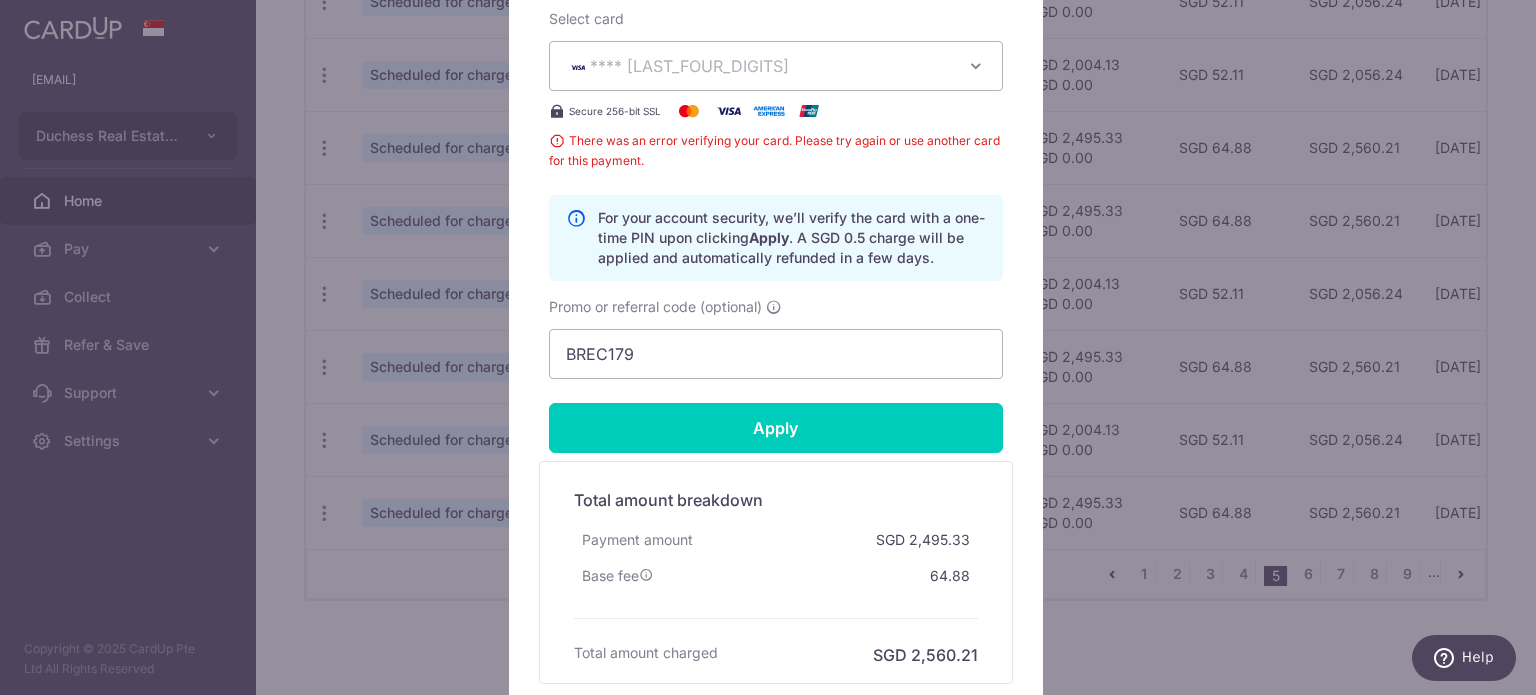 click on "**** [LAST_FOUR_DIGITS]" at bounding box center [776, 66] 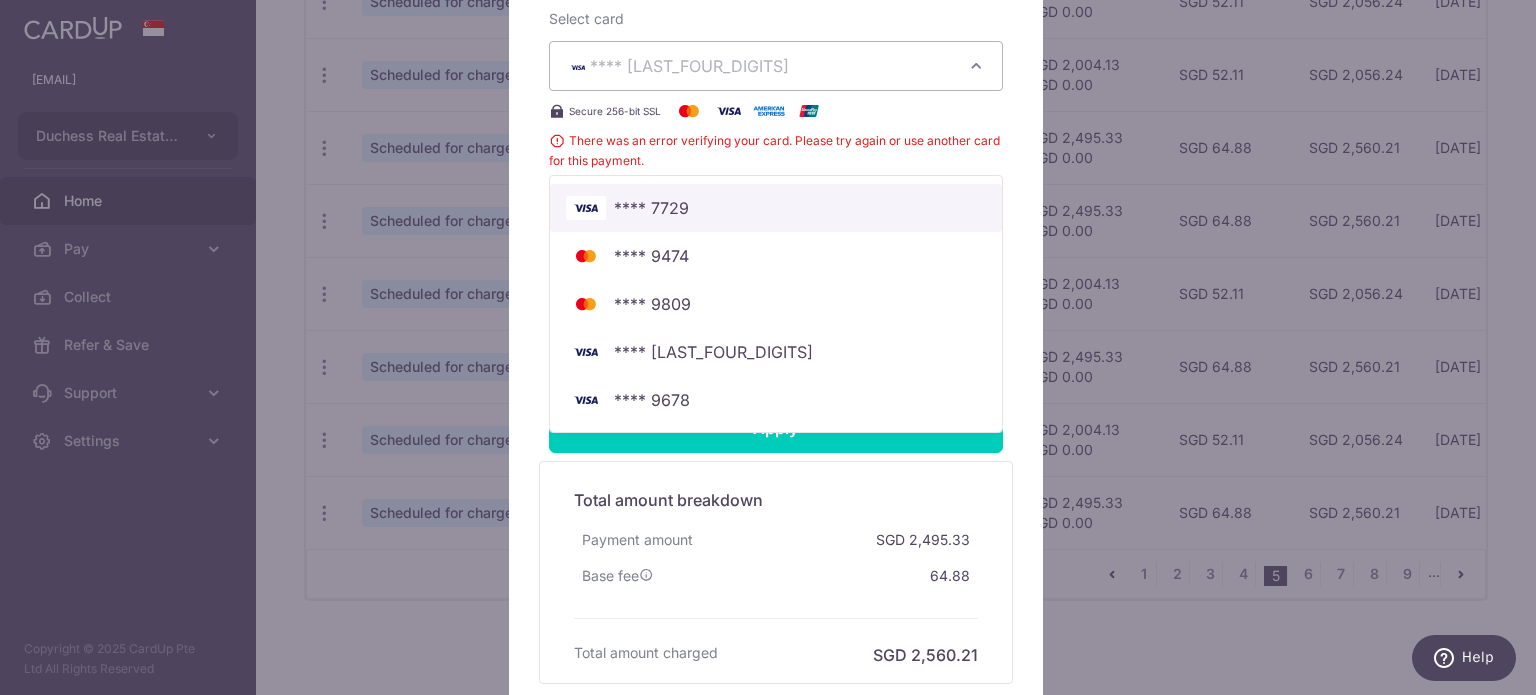 click on "**** 7729" at bounding box center [776, 208] 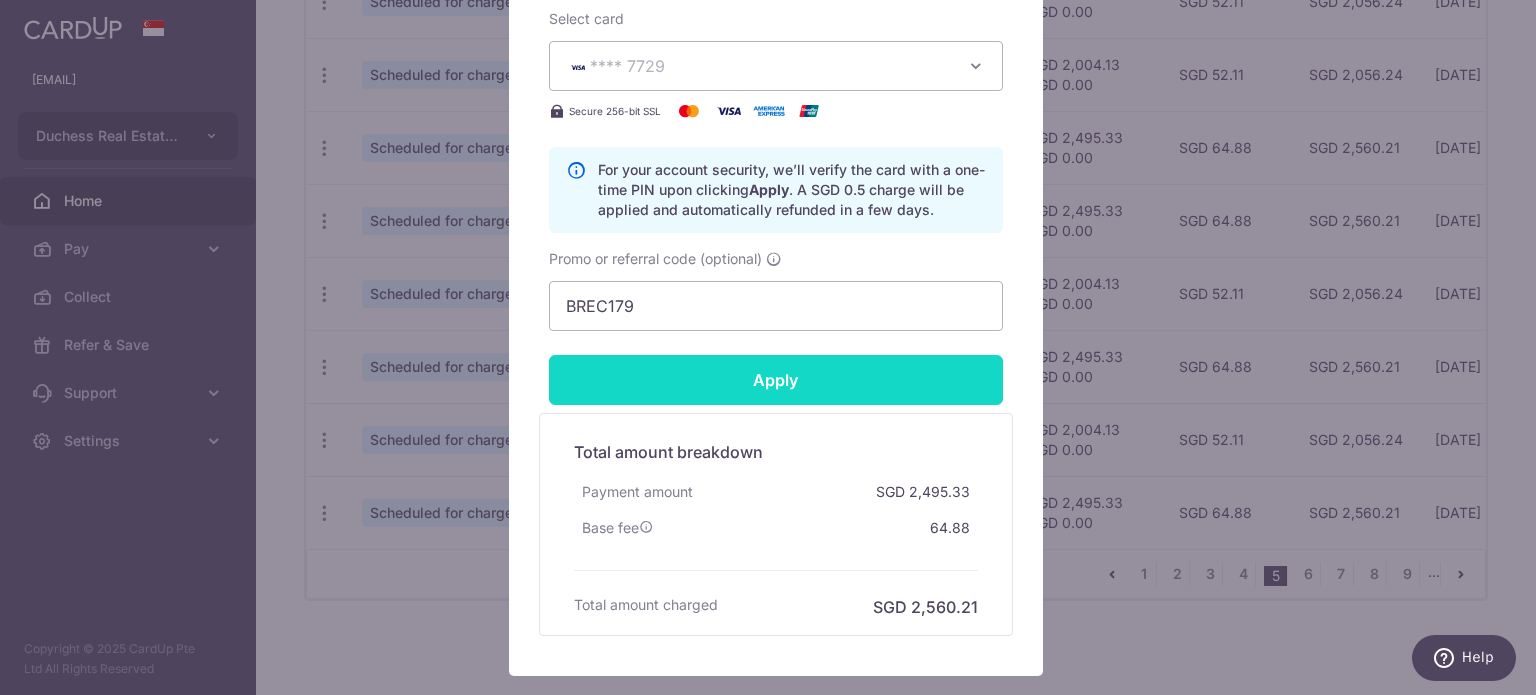 click on "Apply" at bounding box center [776, 380] 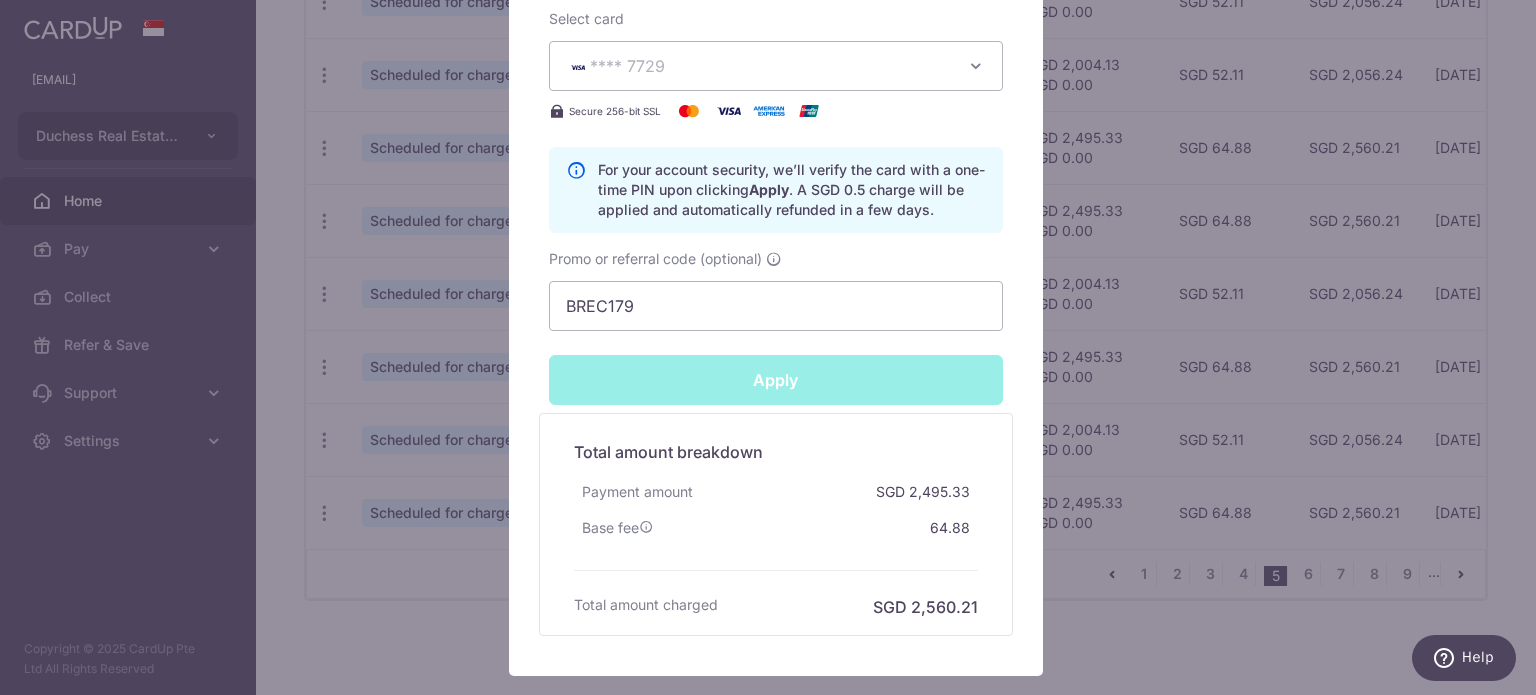 type on "Successfully Applied" 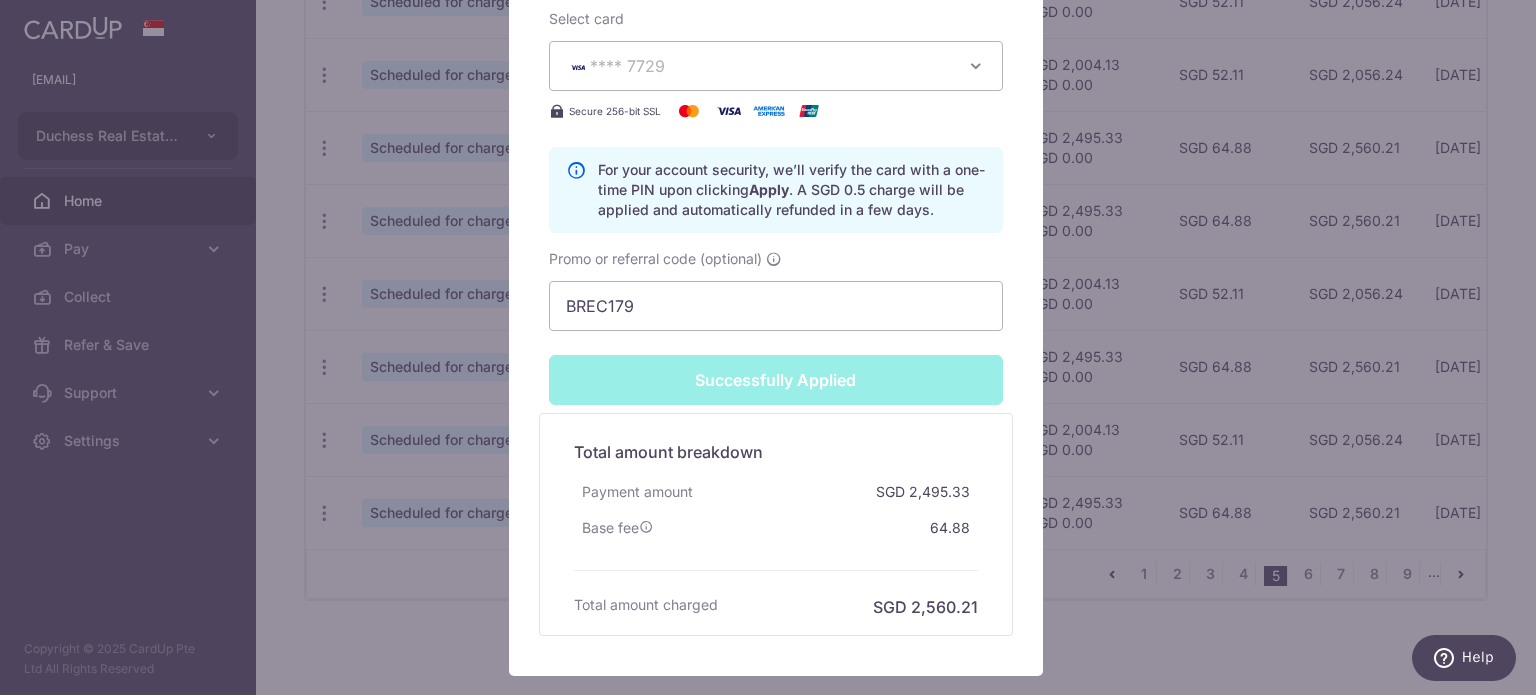 scroll, scrollTop: 1169, scrollLeft: 0, axis: vertical 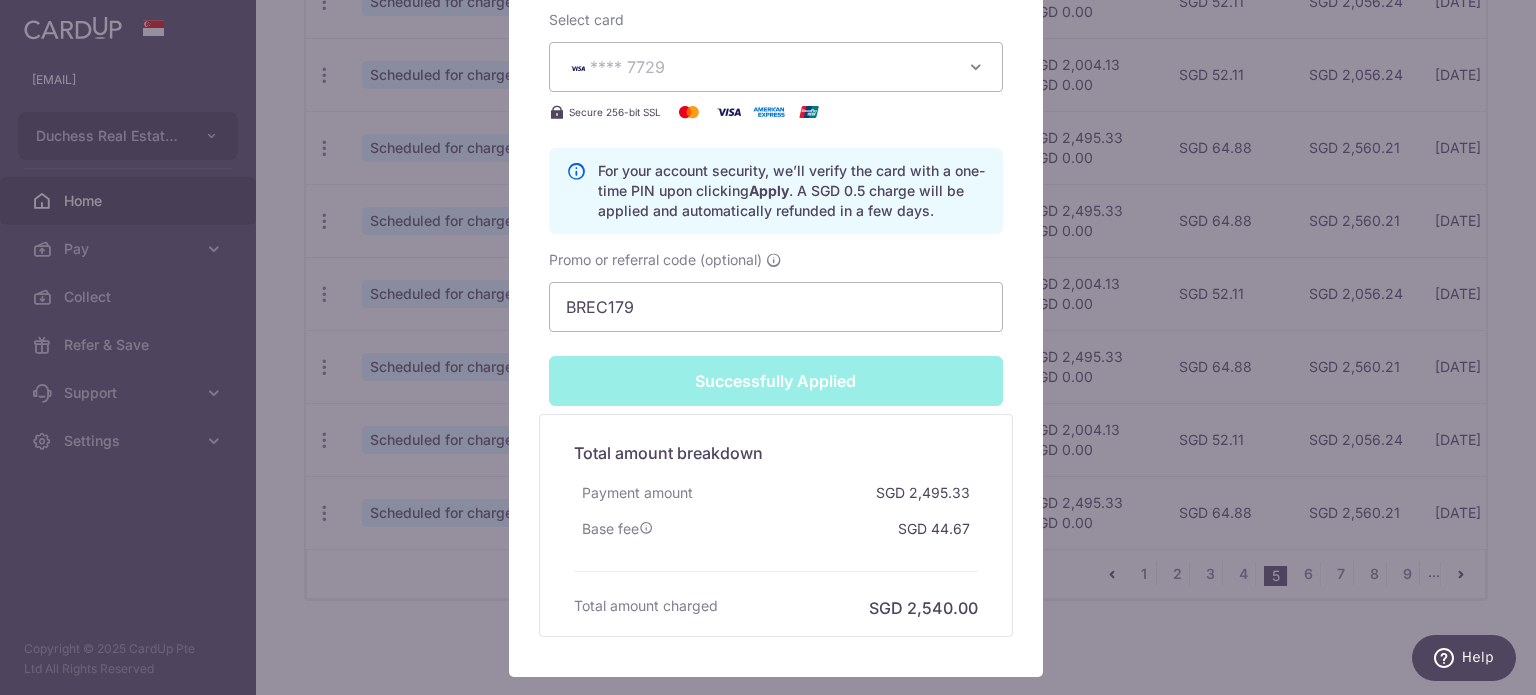click on "Edit payment
By clicking apply,  you will make changes to all   payments to  United Overseas Bank Limited  scheduled from
.
By clicking below, you confirm you are editing this payment to  United Overseas Bank Limited  on
[DATE] .
Your payment is updated successfully
2,495.33" at bounding box center [768, 347] 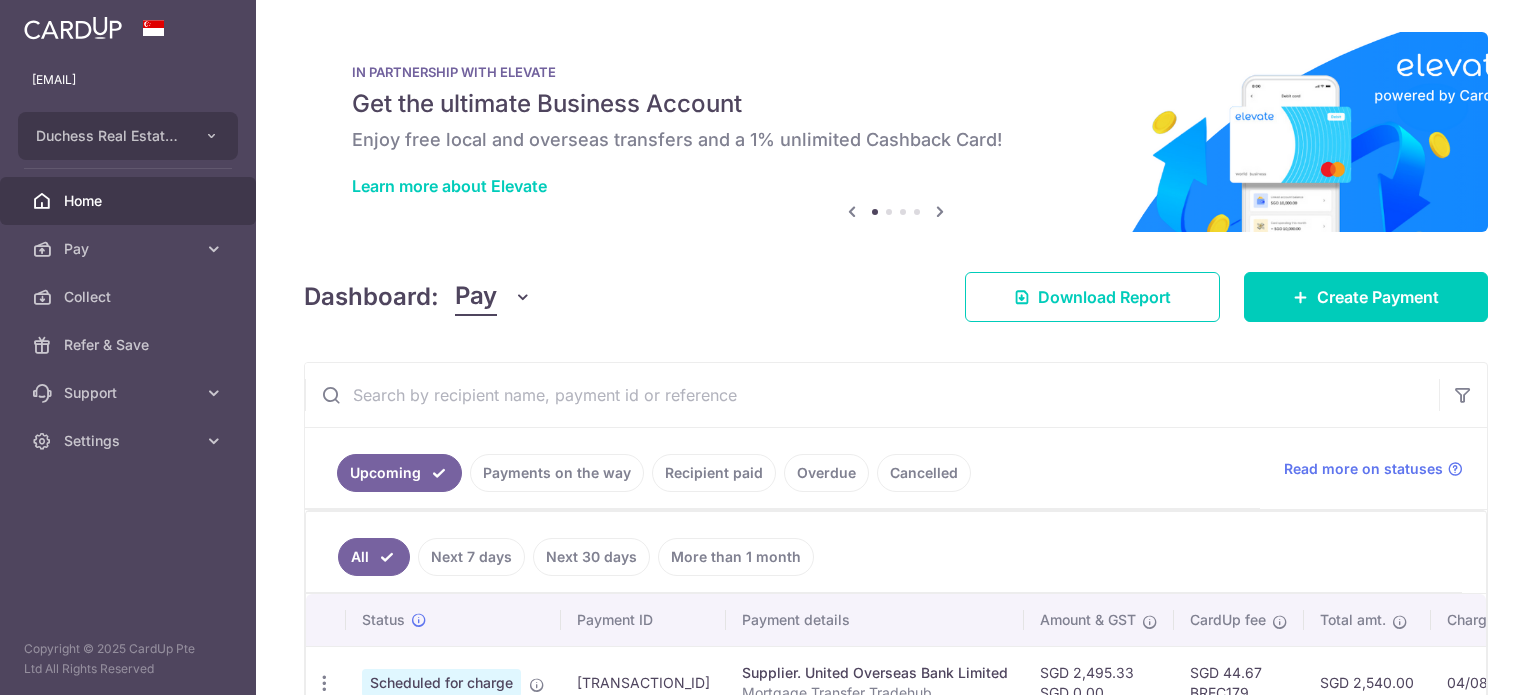 scroll, scrollTop: 0, scrollLeft: 0, axis: both 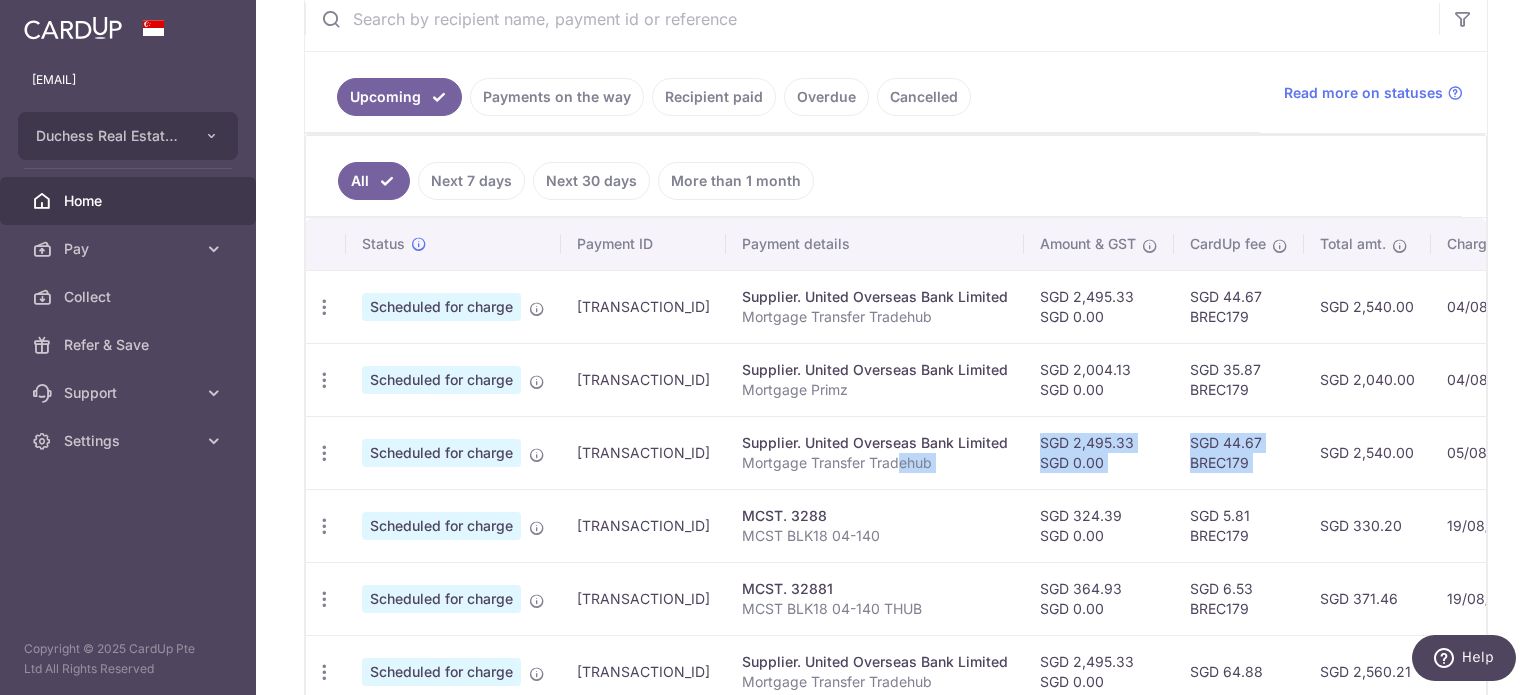 drag, startPoint x: 880, startPoint y: 451, endPoint x: 1312, endPoint y: 475, distance: 432.66617 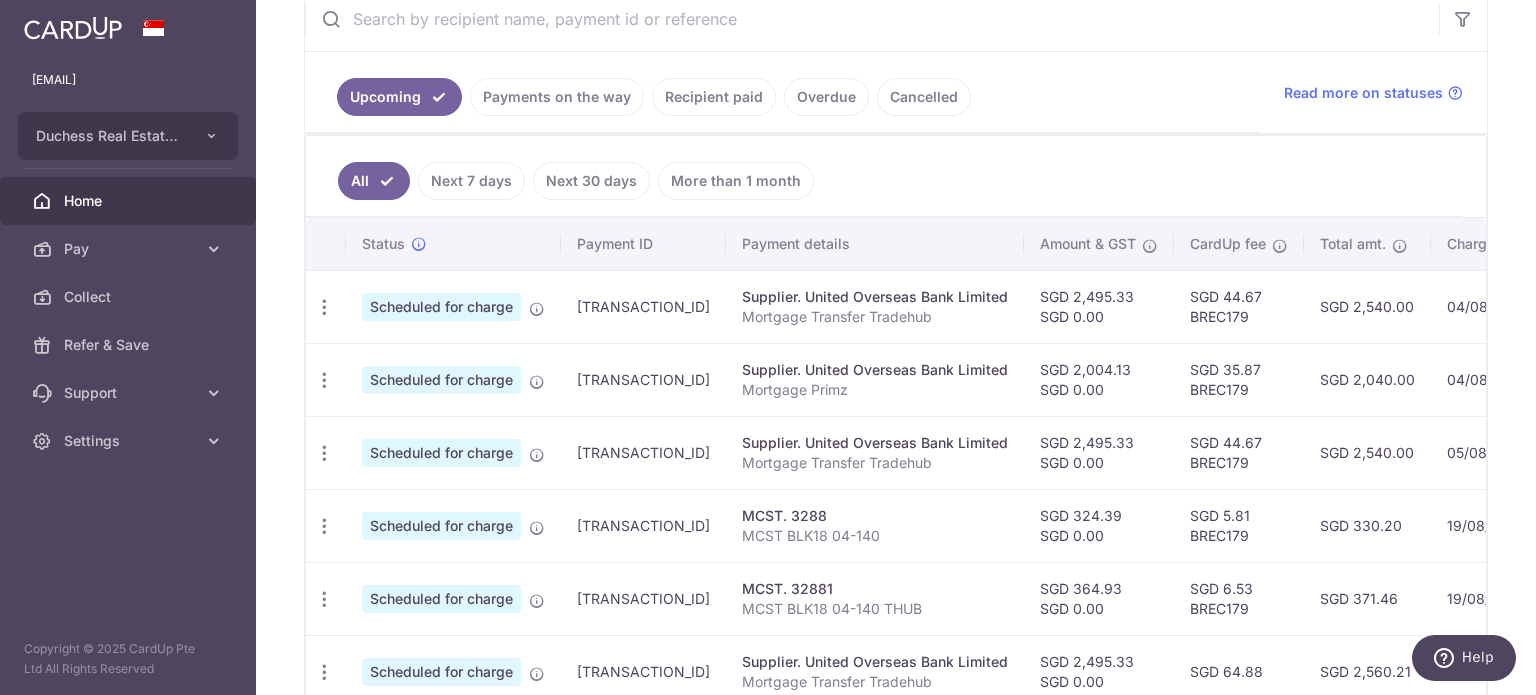 click on "SGD 2,495.33
SGD 0.00" at bounding box center [1099, 452] 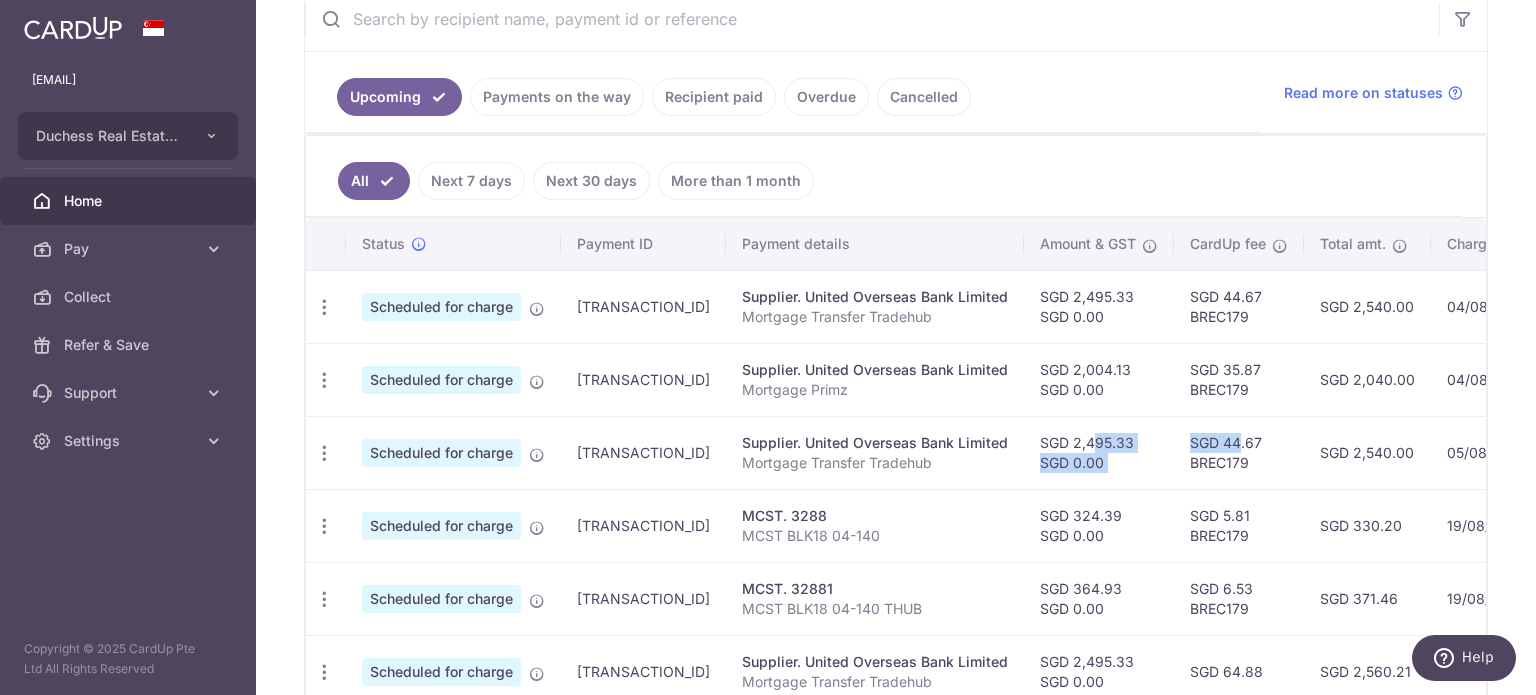 drag, startPoint x: 1054, startPoint y: 441, endPoint x: 1188, endPoint y: 440, distance: 134.00374 